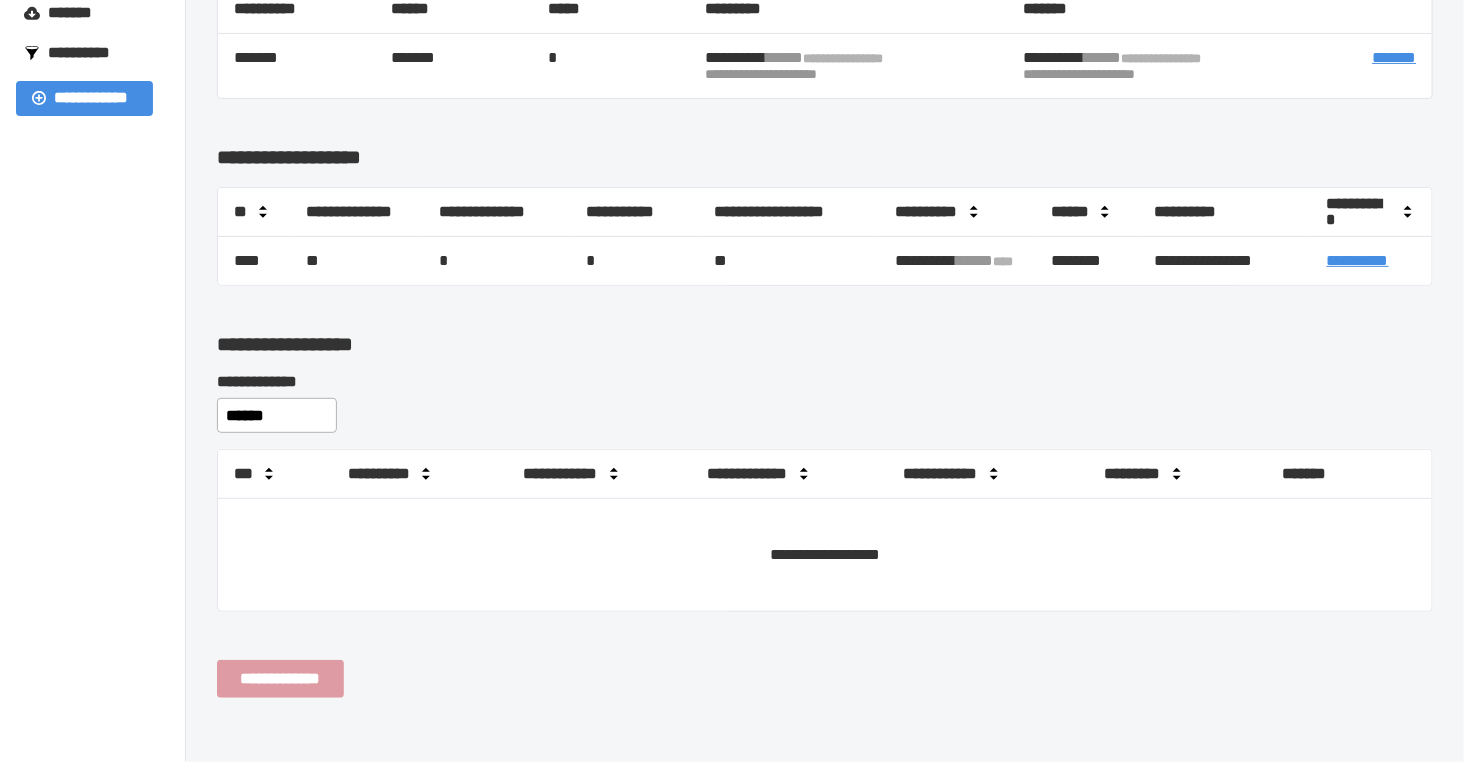 scroll, scrollTop: 0, scrollLeft: 0, axis: both 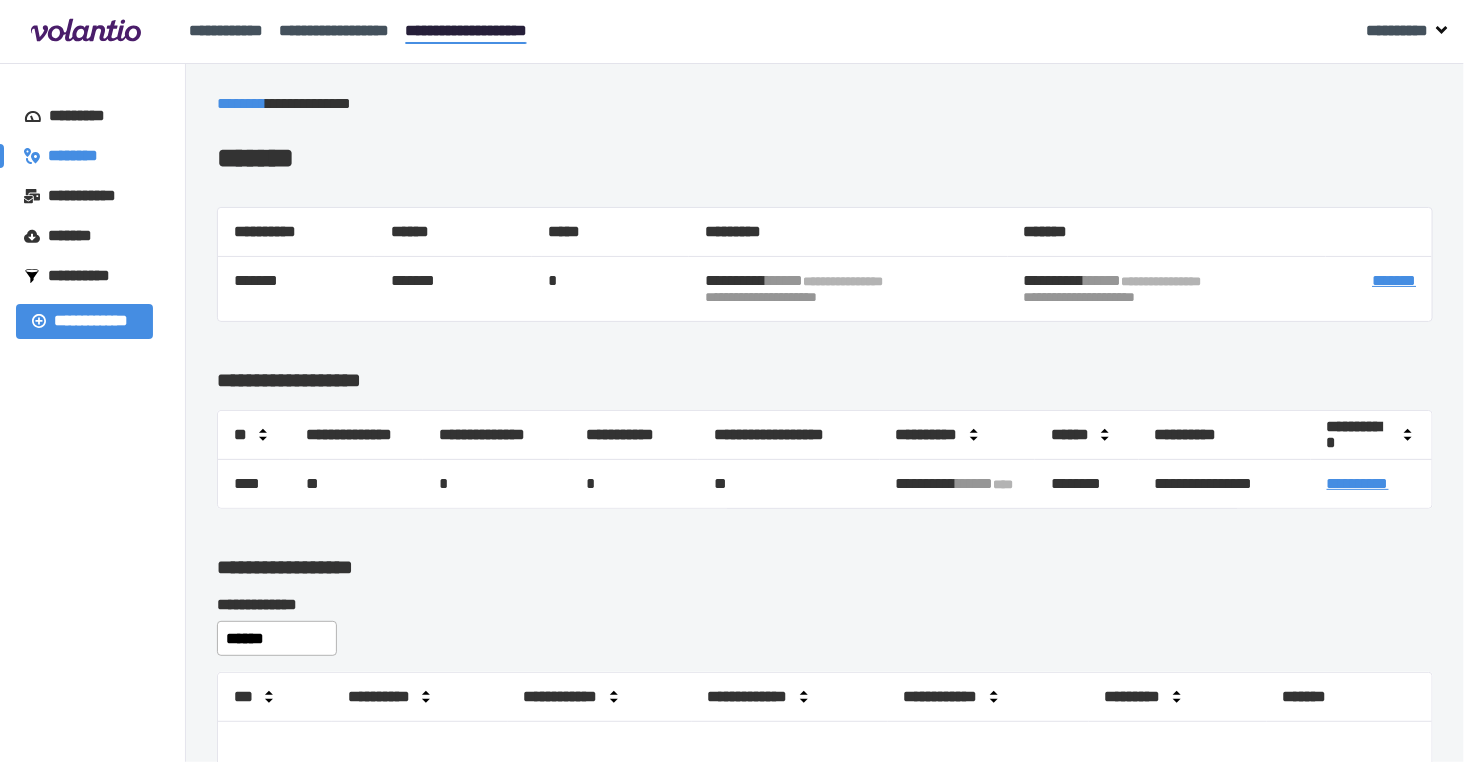 click on "********" at bounding box center [82, 156] 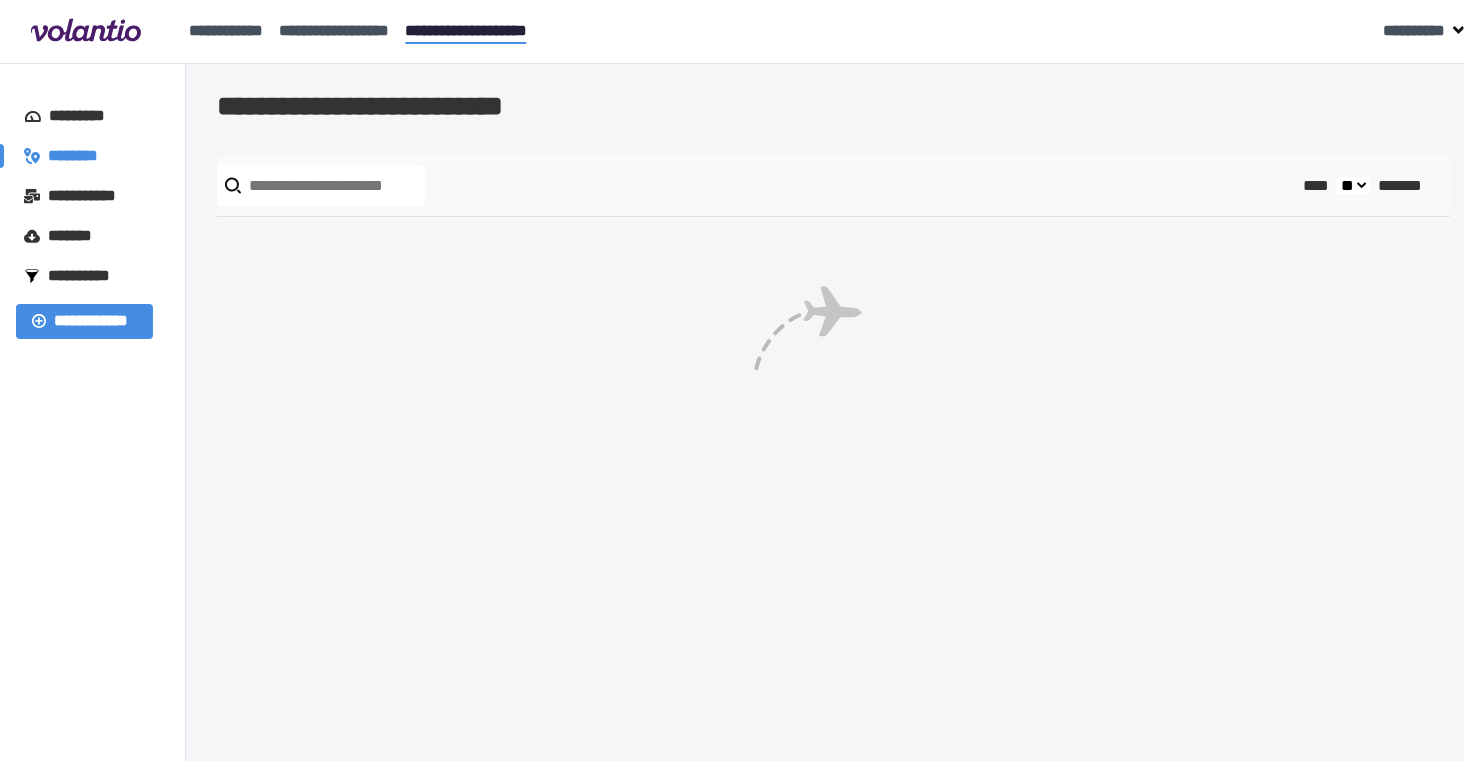 click at bounding box center (321, 185) 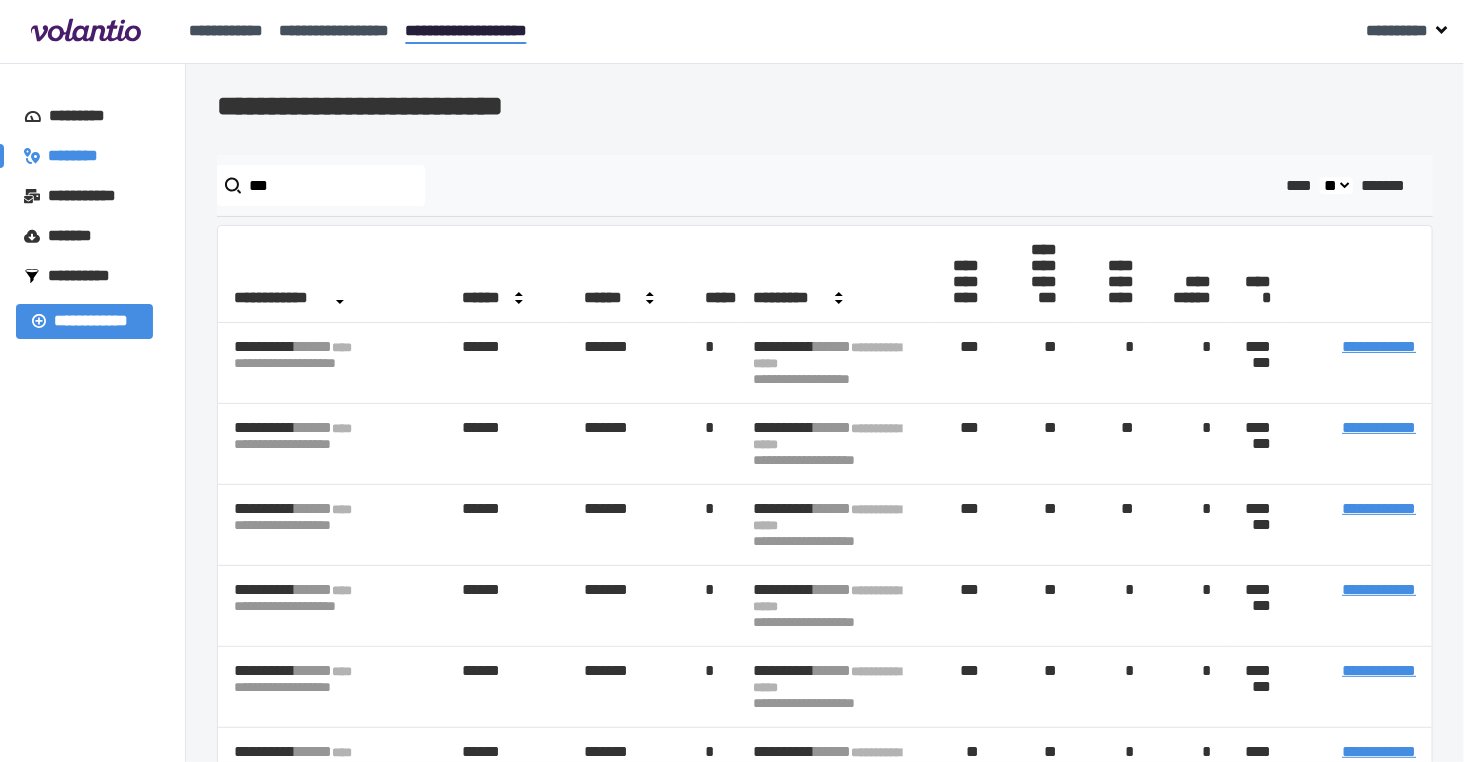click on "**********" at bounding box center (93, 634) 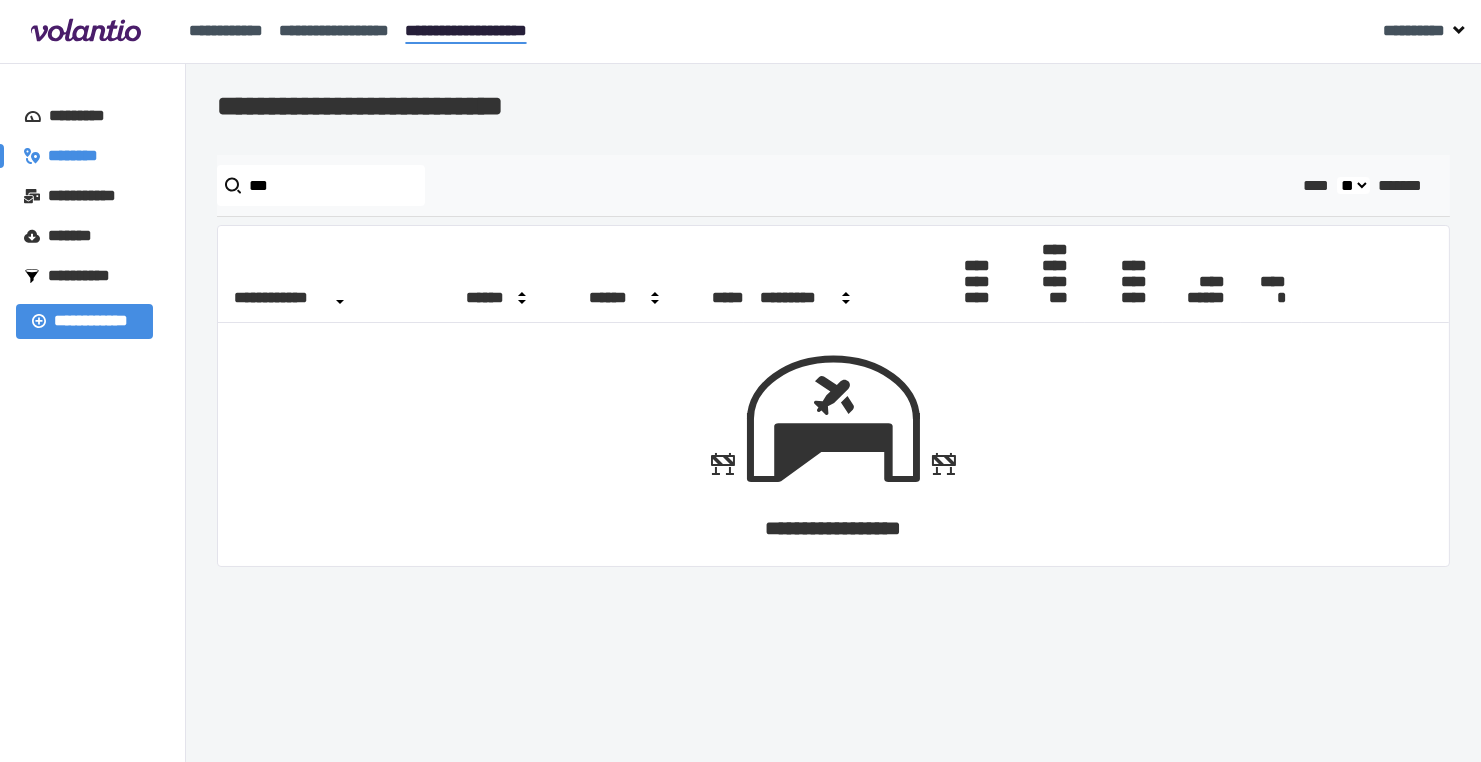 drag, startPoint x: 118, startPoint y: 466, endPoint x: 137, endPoint y: 384, distance: 84.17244 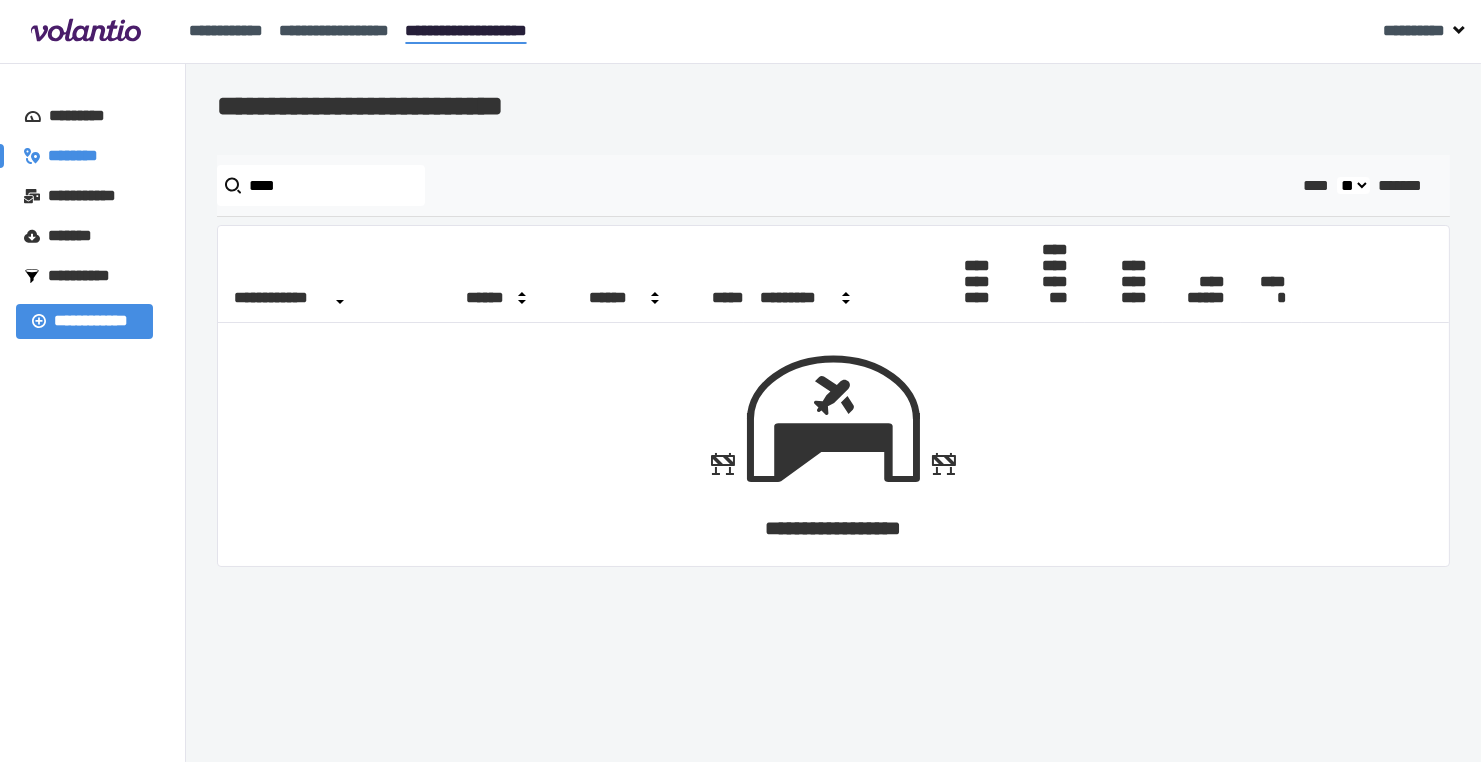 click on "**********" at bounding box center [93, 413] 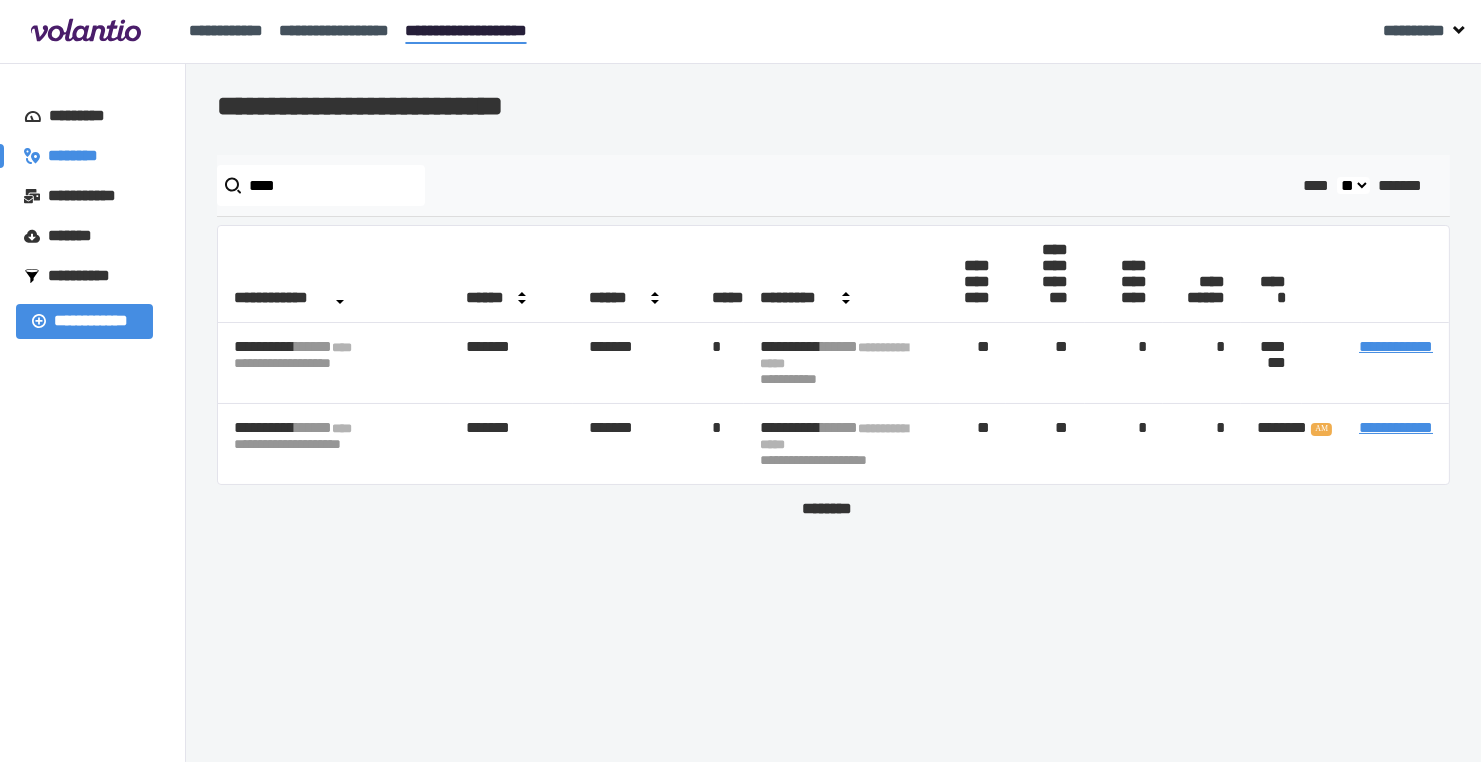 click on "**********" at bounding box center (1396, 346) 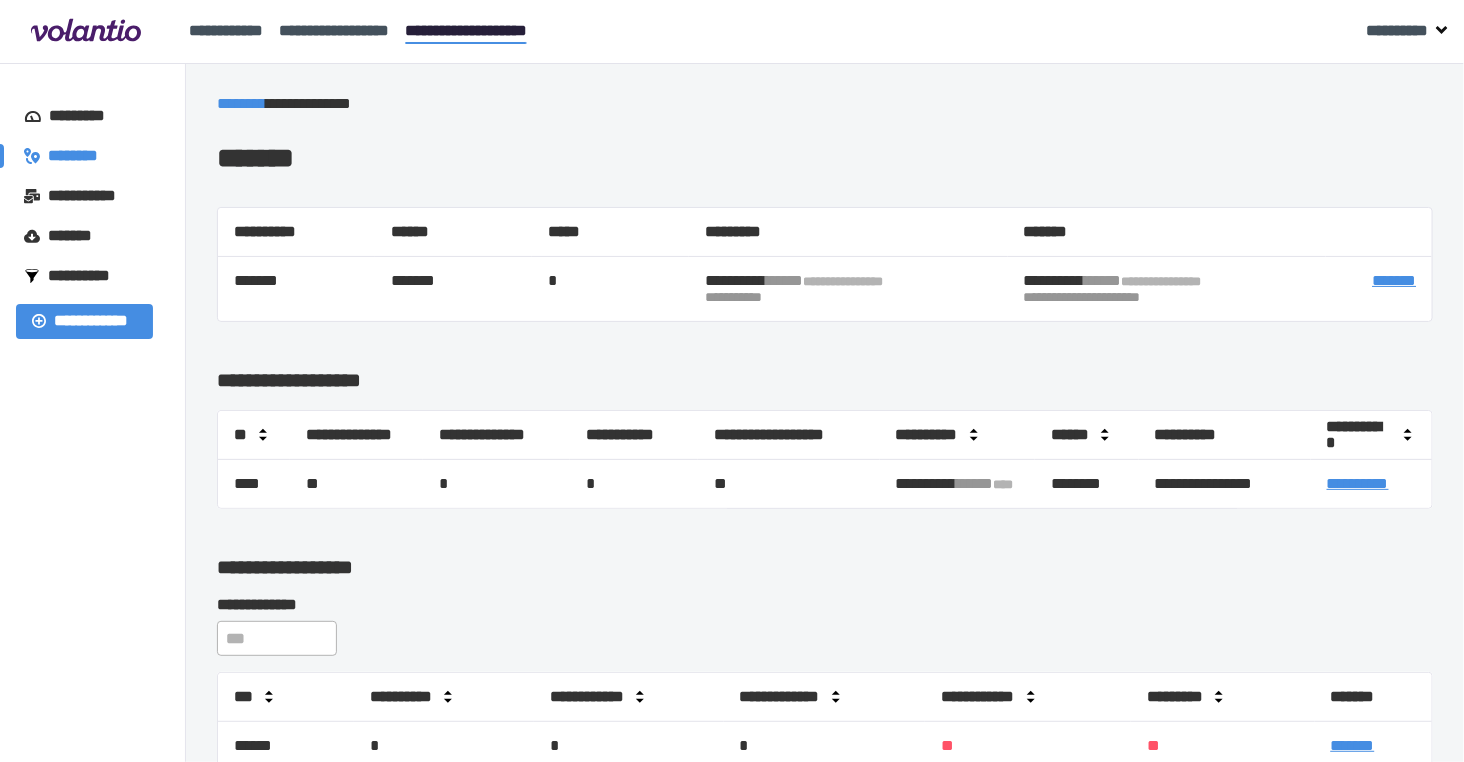 click on "**********" at bounding box center (93, 1056) 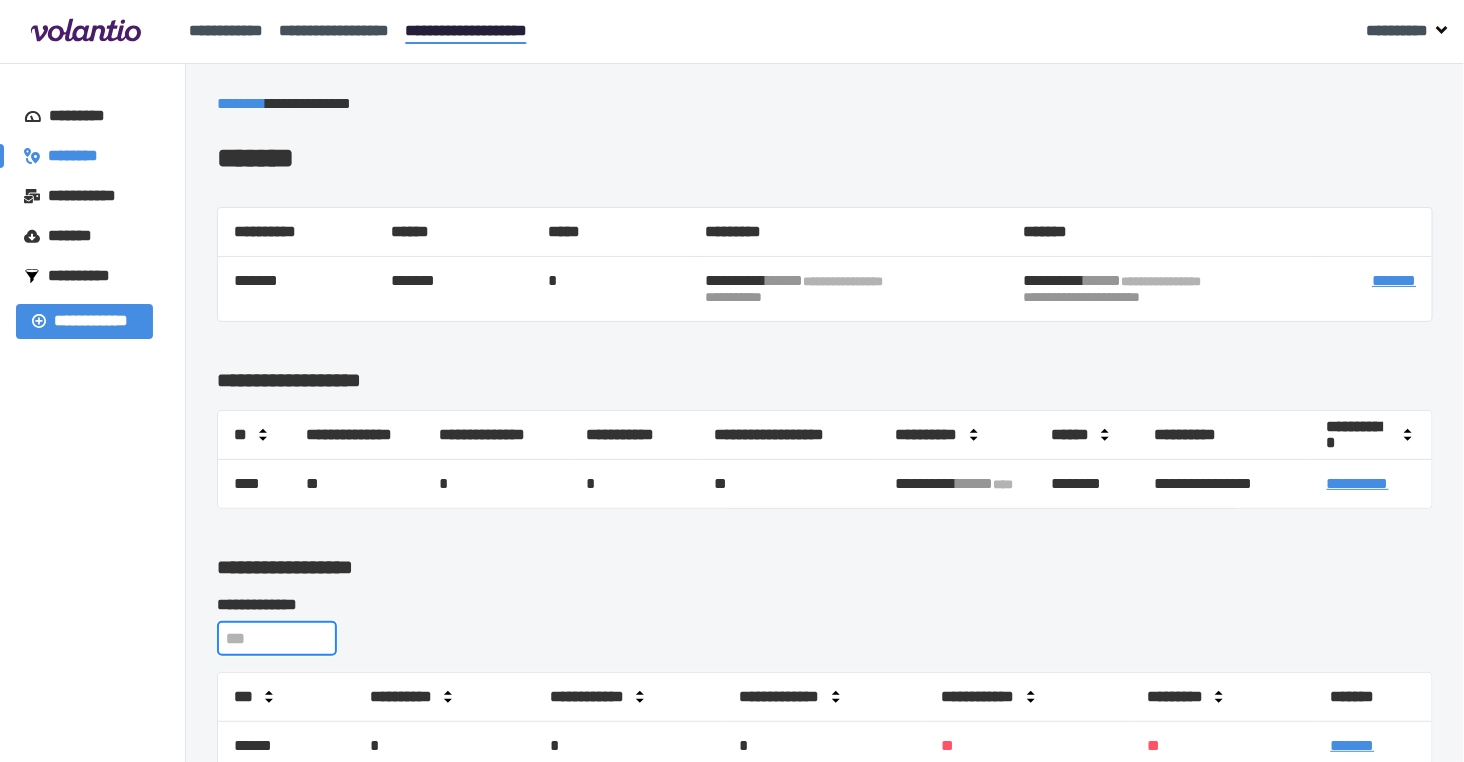 click at bounding box center [277, 638] 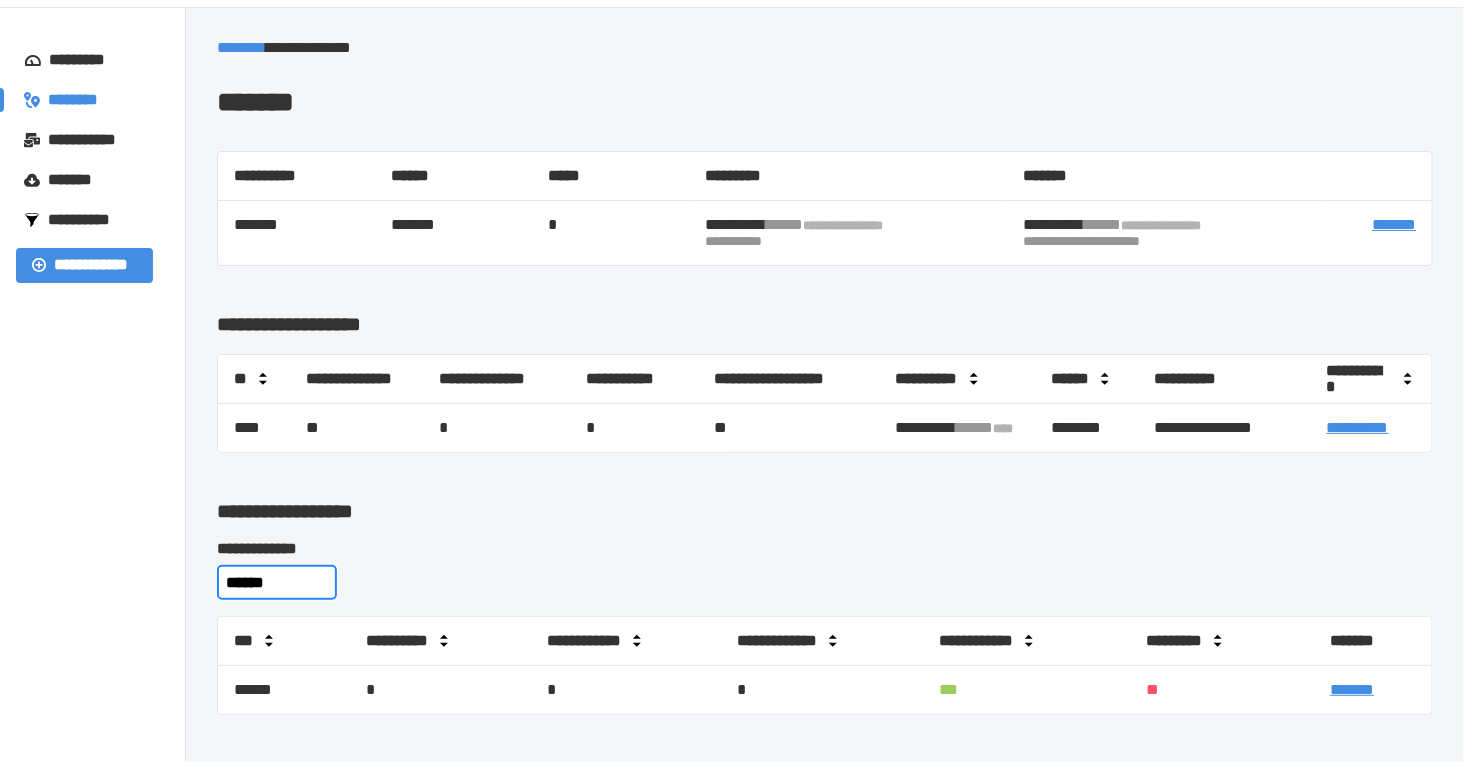 scroll, scrollTop: 111, scrollLeft: 0, axis: vertical 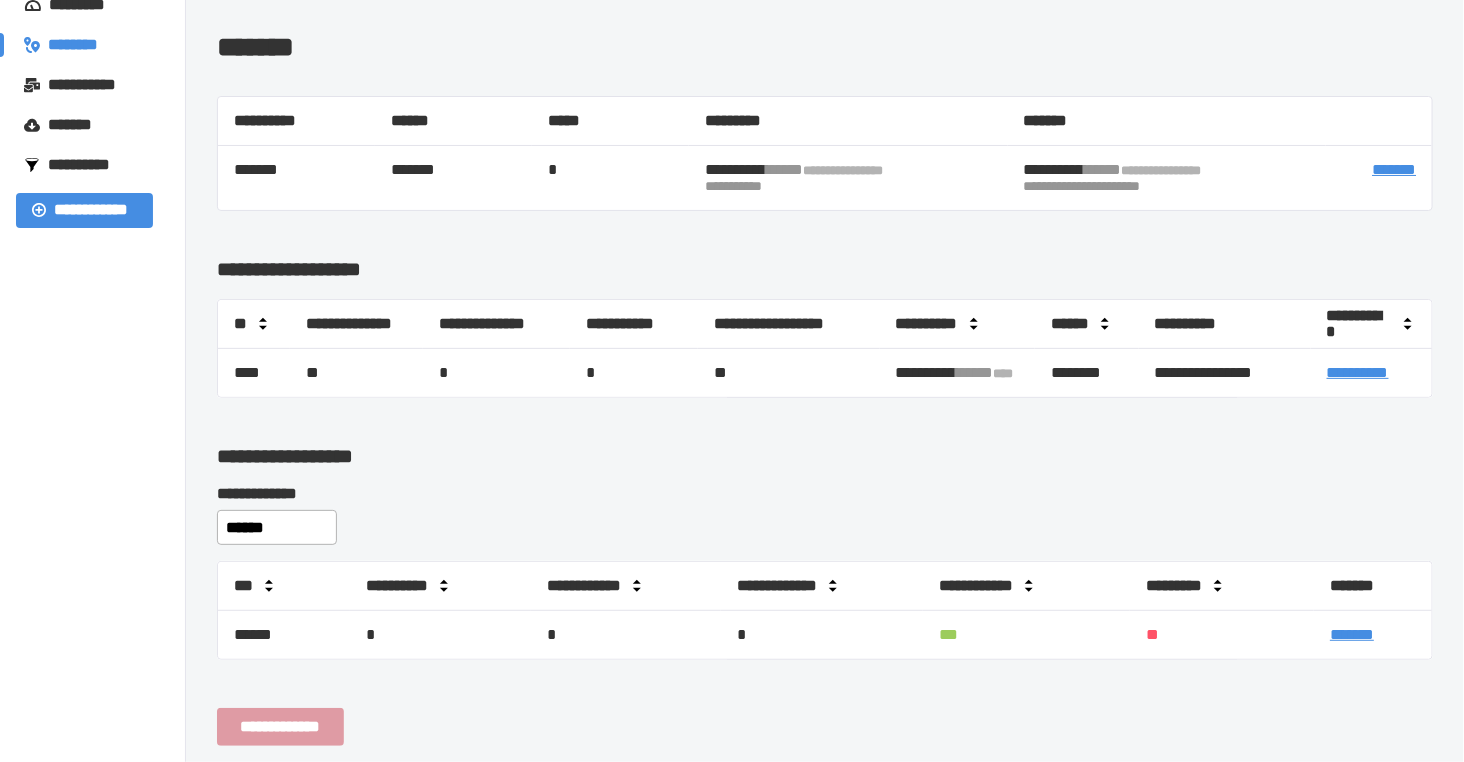 drag, startPoint x: 51, startPoint y: 655, endPoint x: 65, endPoint y: 652, distance: 14.3178215 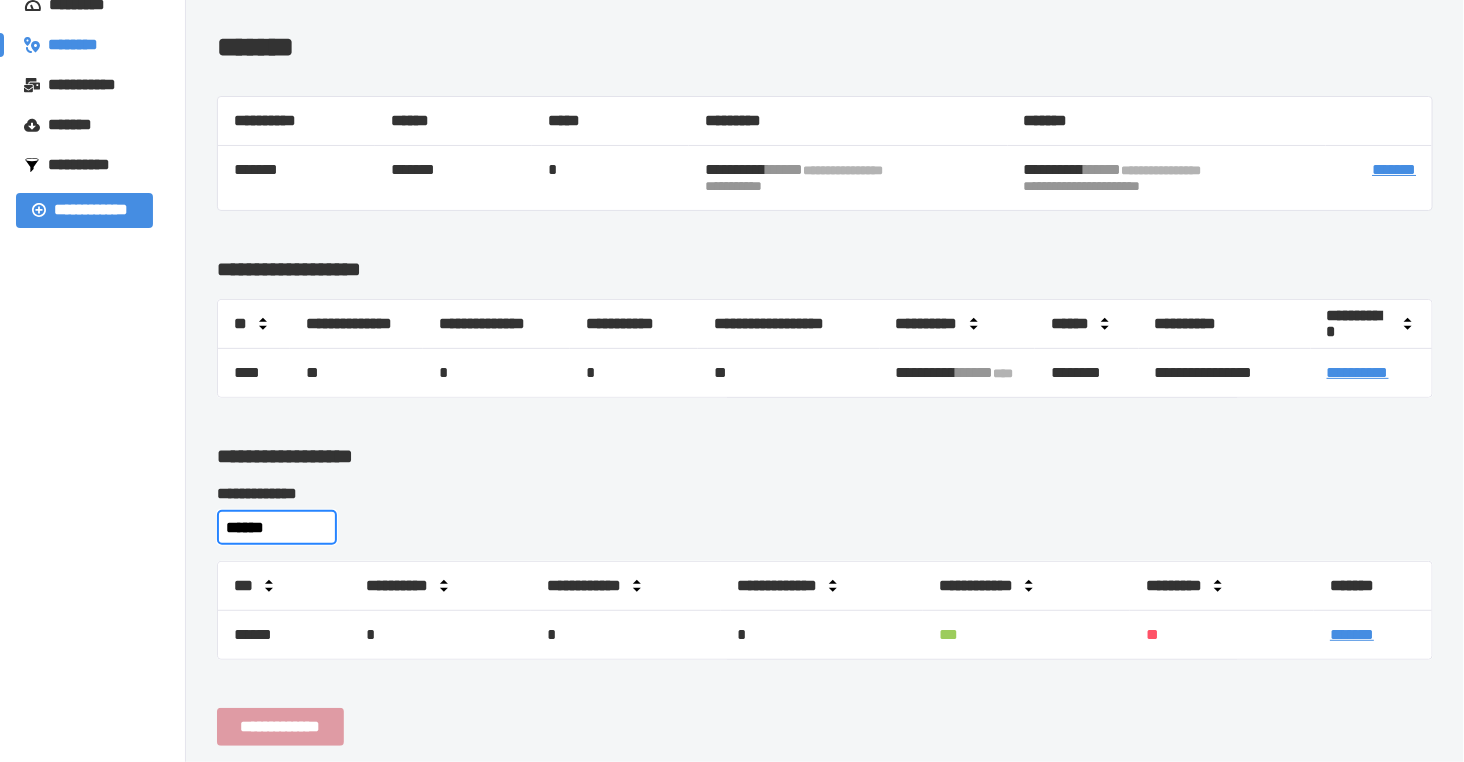 drag, startPoint x: 65, startPoint y: 652, endPoint x: 286, endPoint y: 528, distance: 253.41074 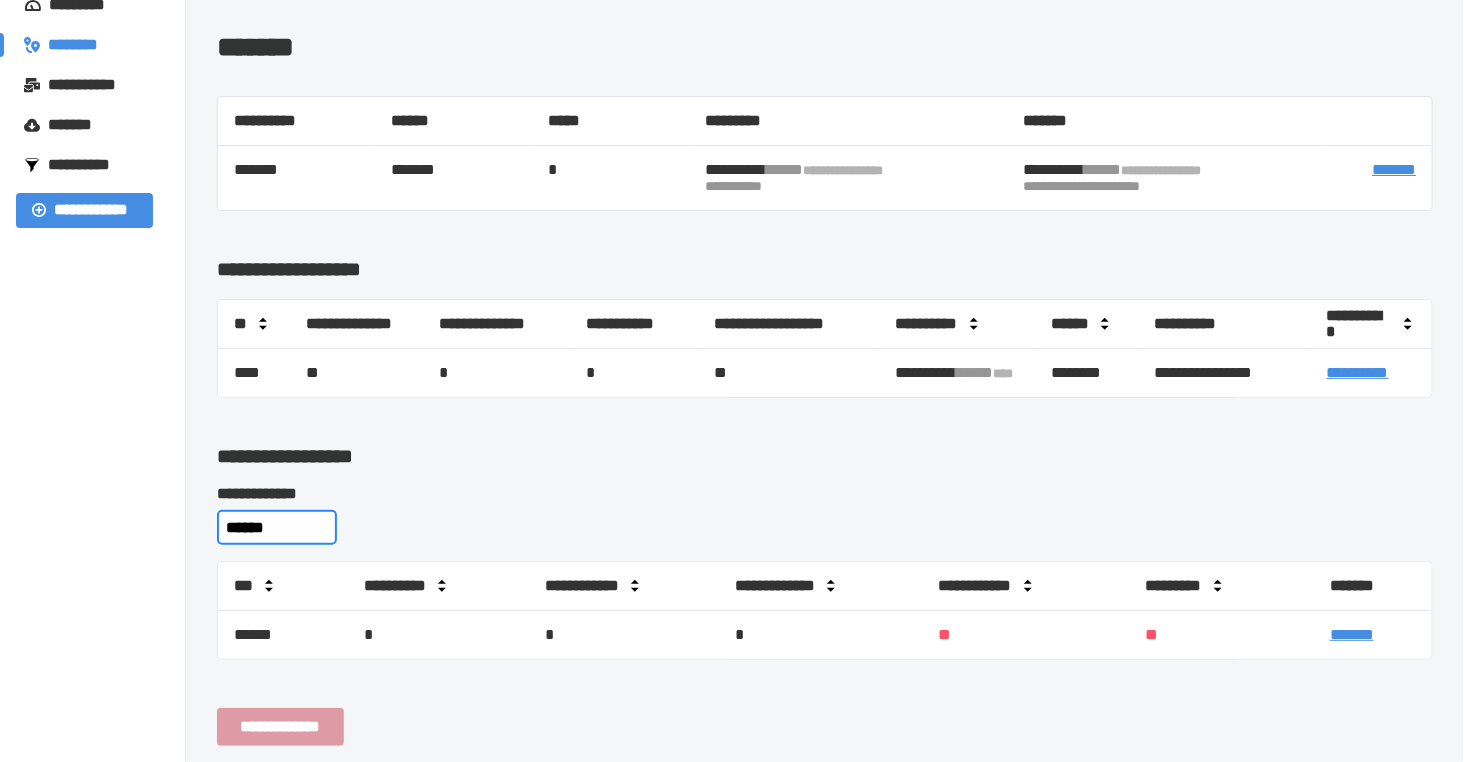 type on "******" 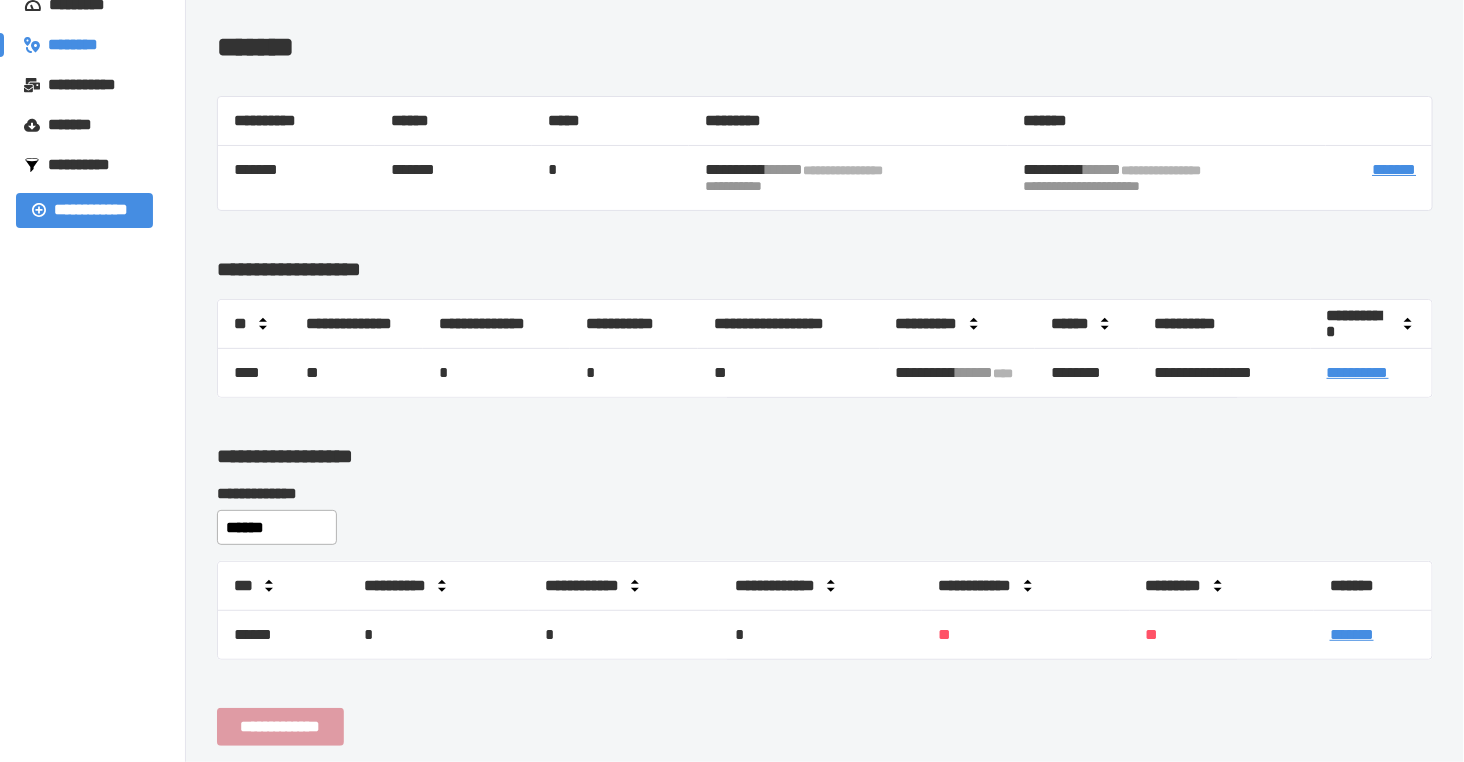 click on "**********" at bounding box center [93, 381] 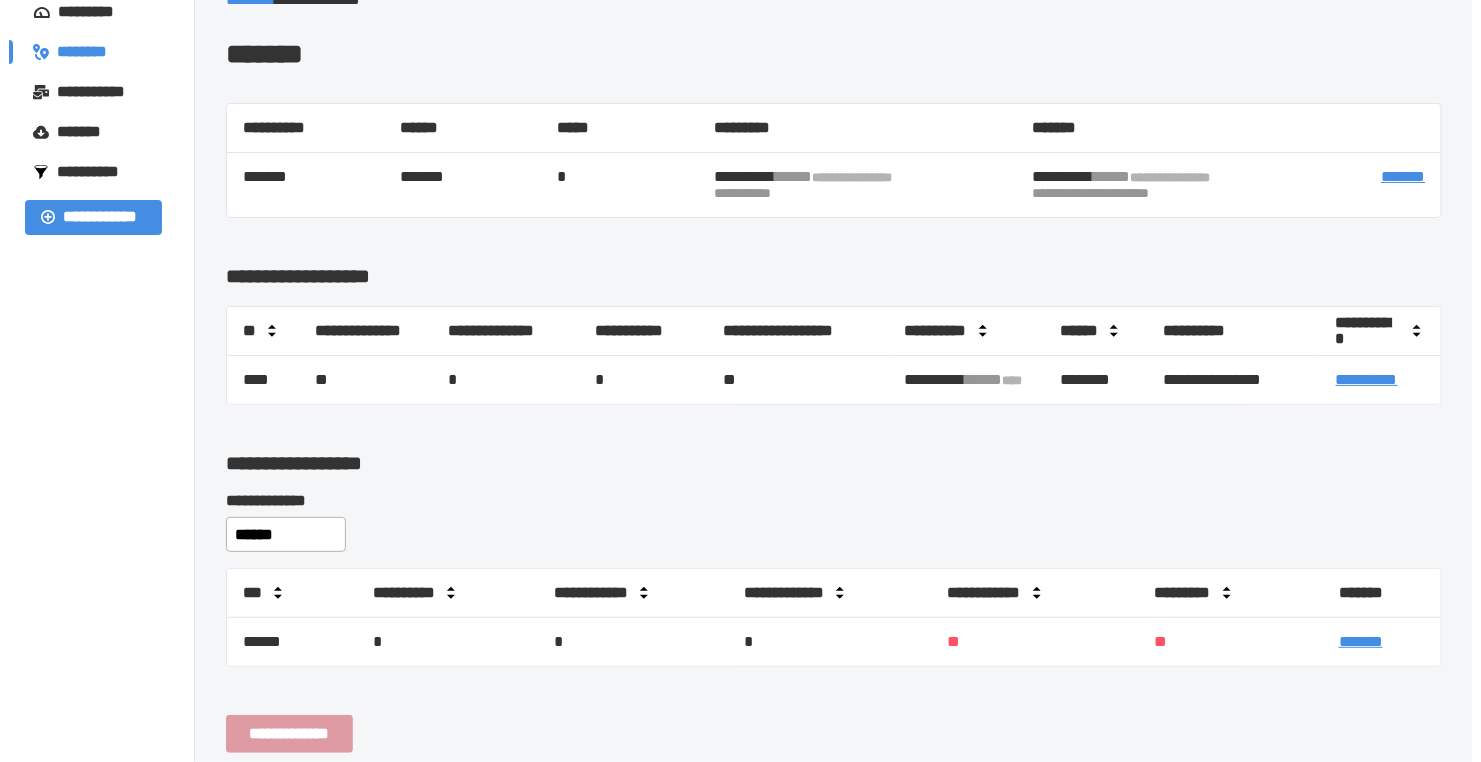 scroll, scrollTop: 0, scrollLeft: 0, axis: both 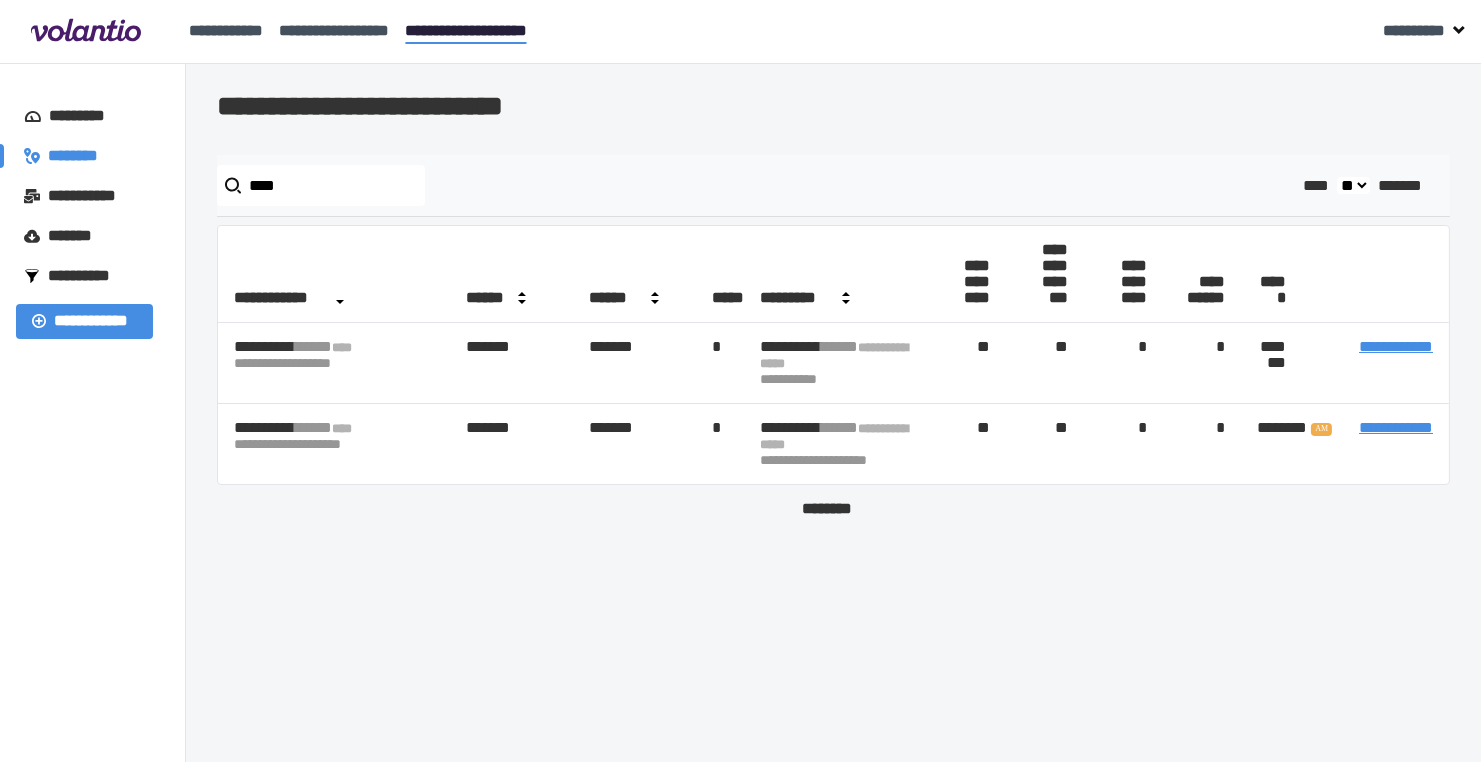 click on "****" at bounding box center [321, 185] 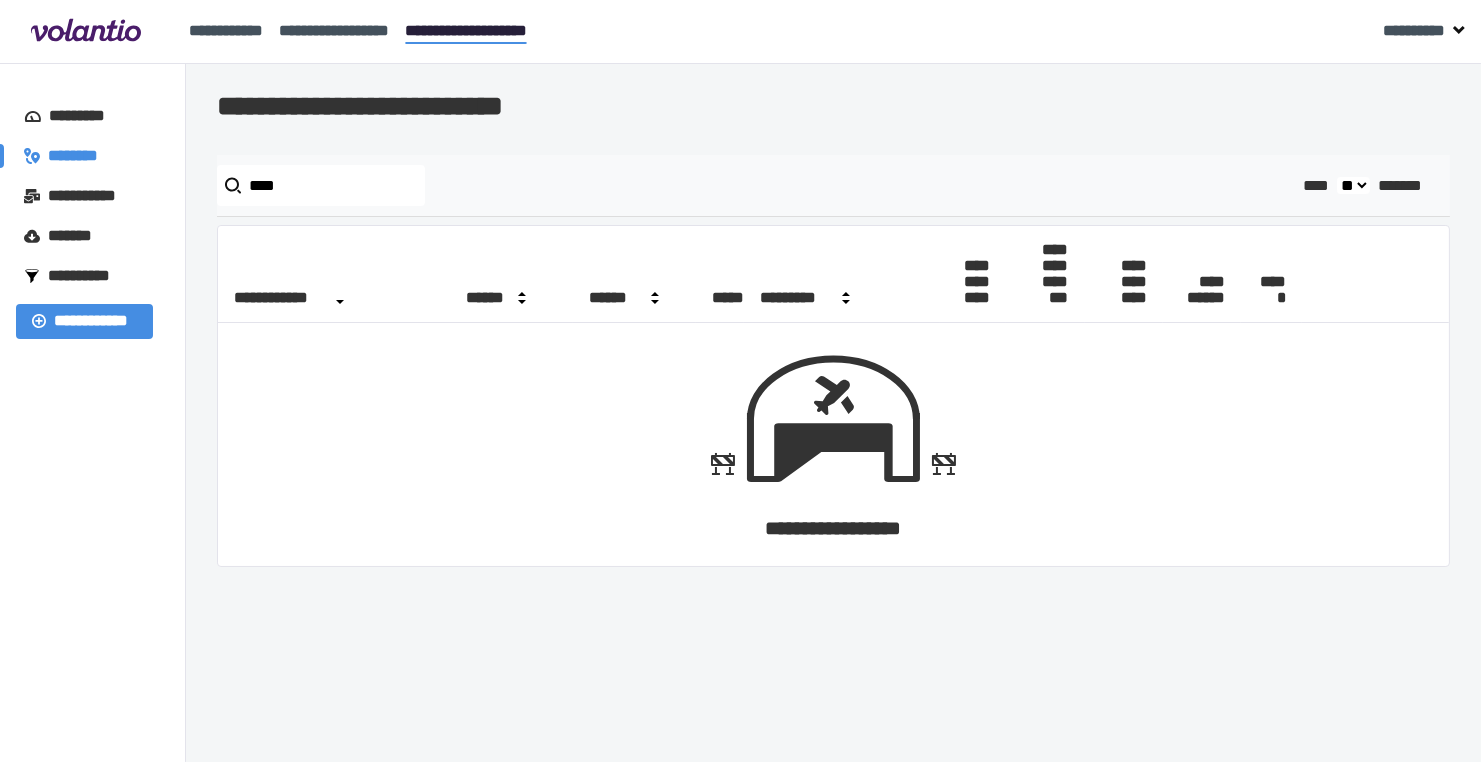 click on "**********" at bounding box center [93, 413] 